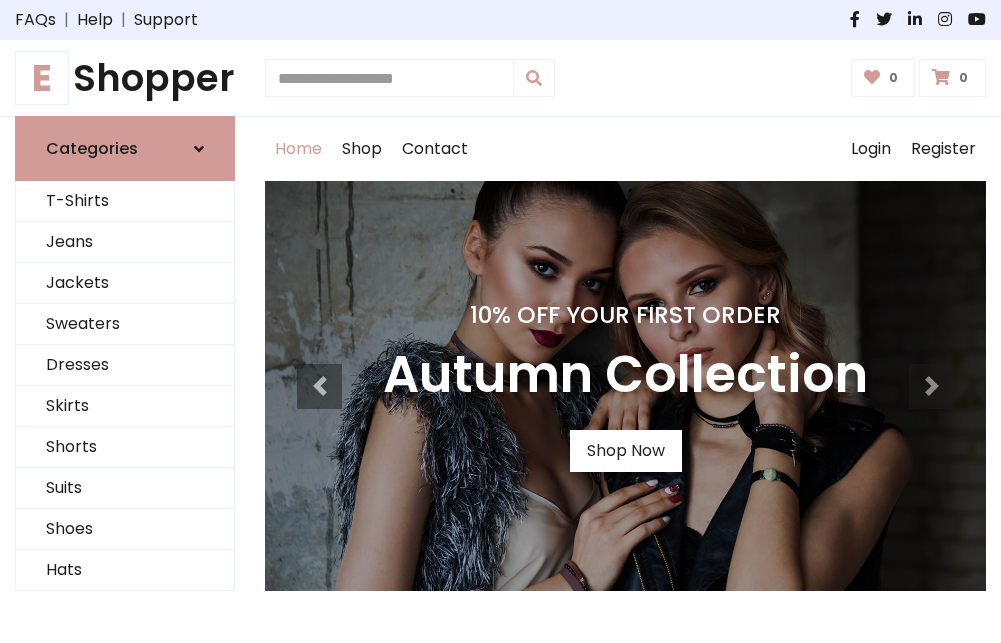scroll, scrollTop: 0, scrollLeft: 0, axis: both 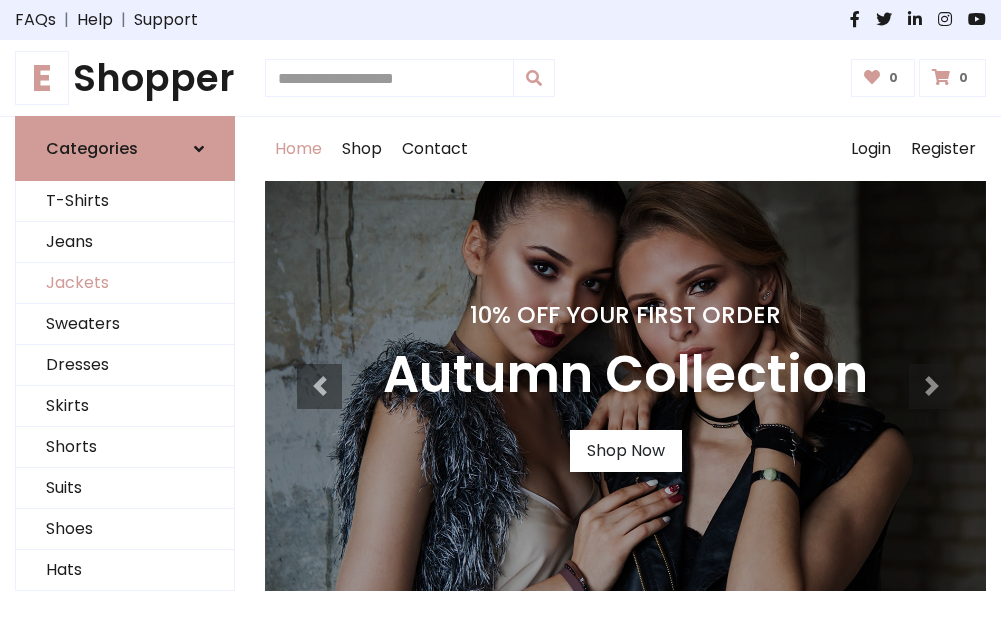 click on "Jackets" at bounding box center (125, 283) 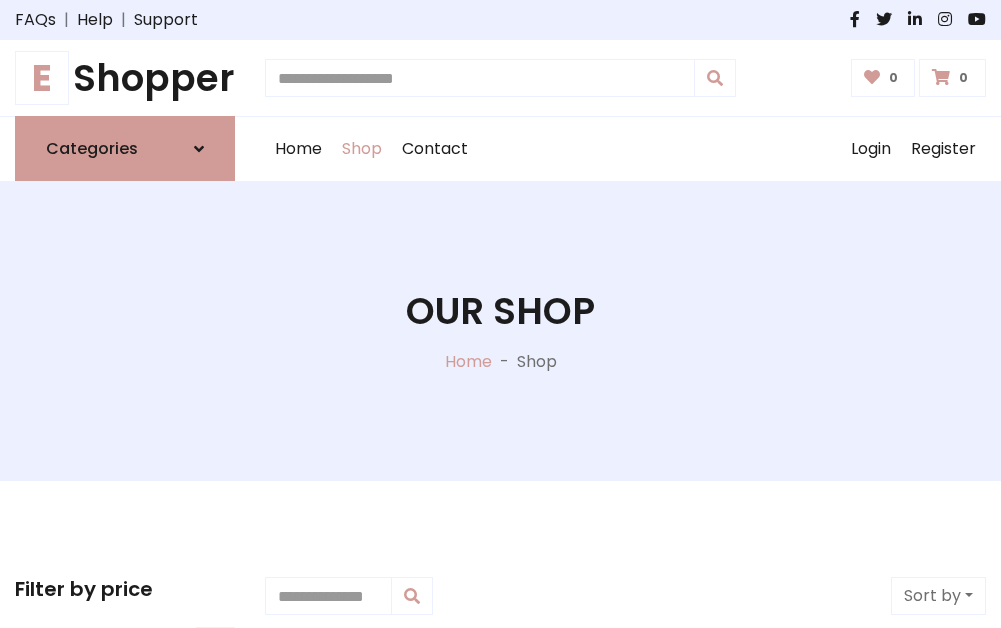 scroll, scrollTop: 904, scrollLeft: 0, axis: vertical 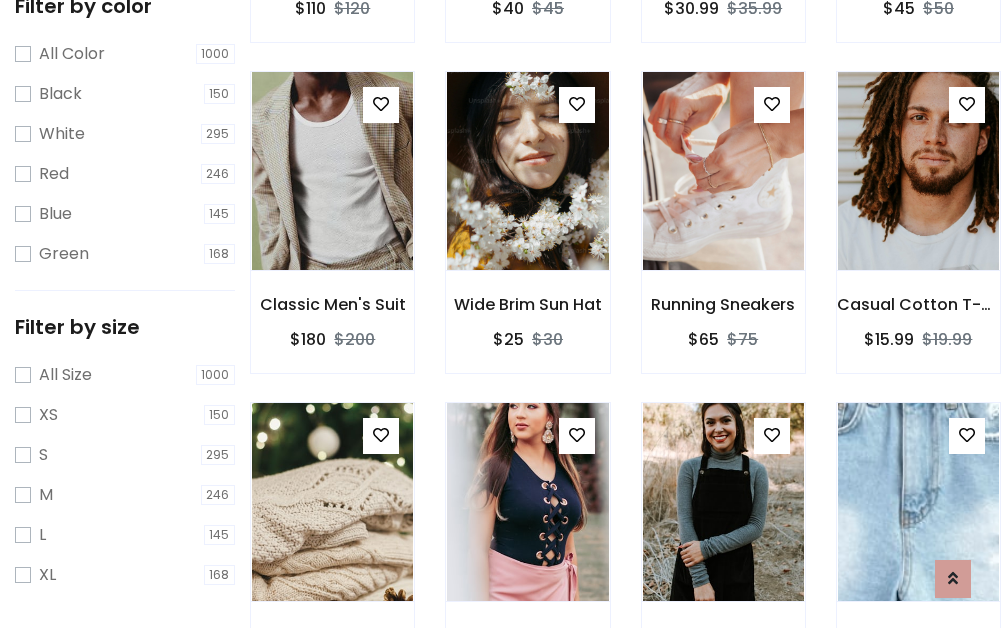 click at bounding box center (332, -161) 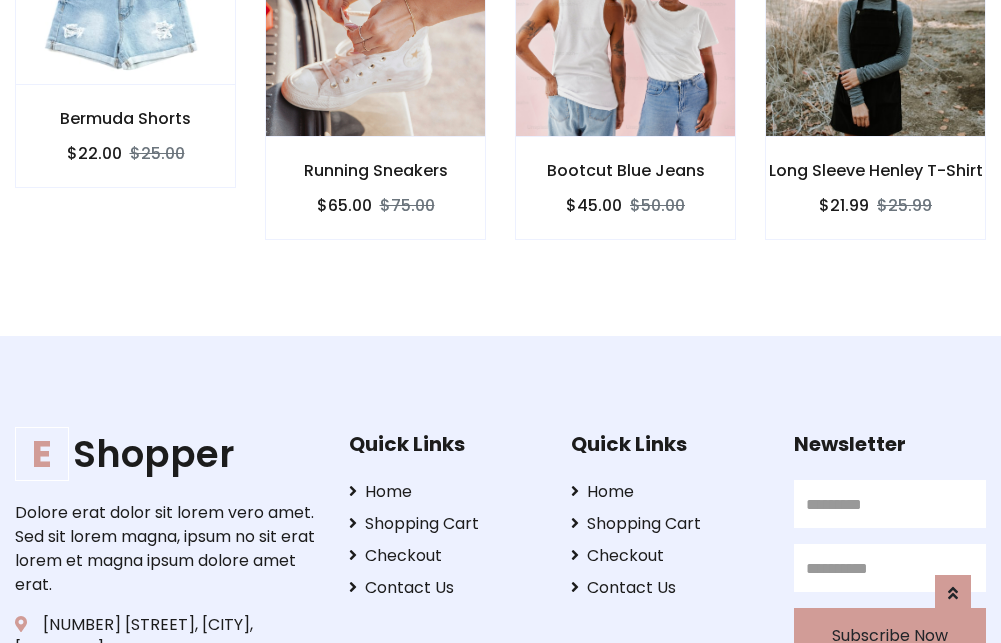 scroll, scrollTop: 0, scrollLeft: 0, axis: both 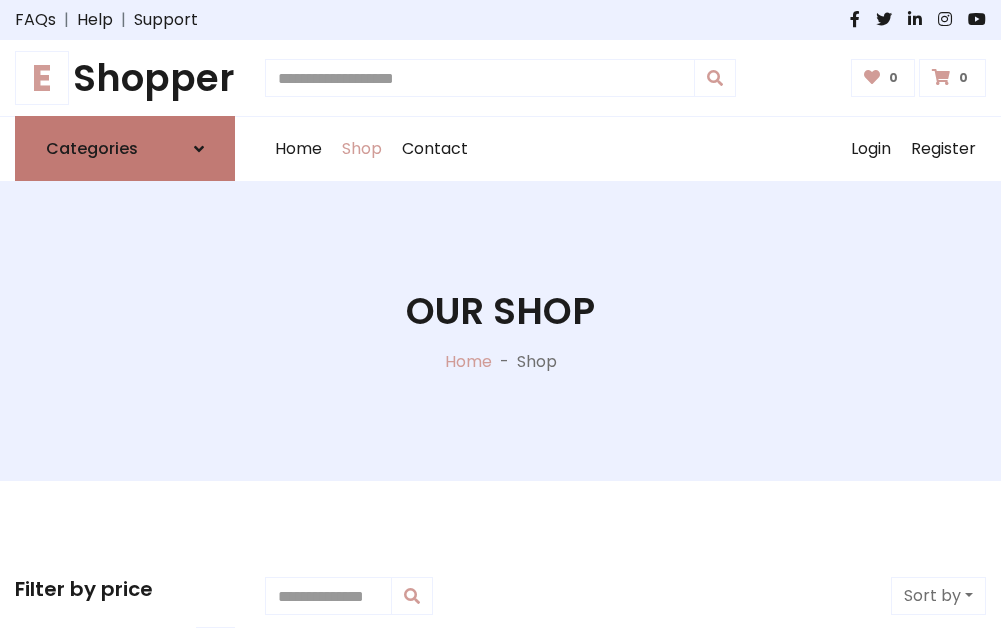 click on "Categories" at bounding box center [92, 148] 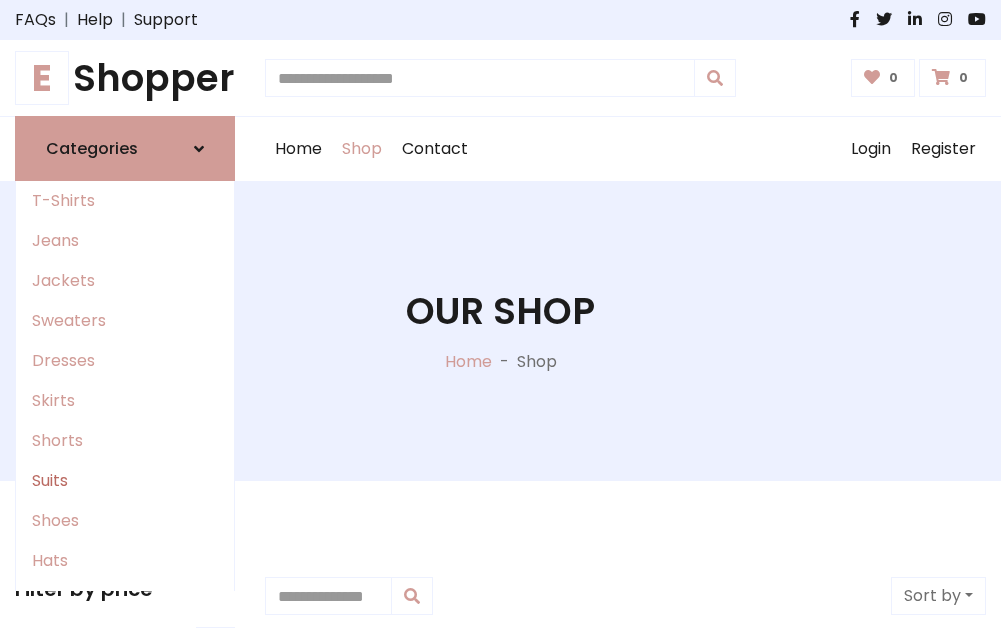click on "Suits" at bounding box center (125, 481) 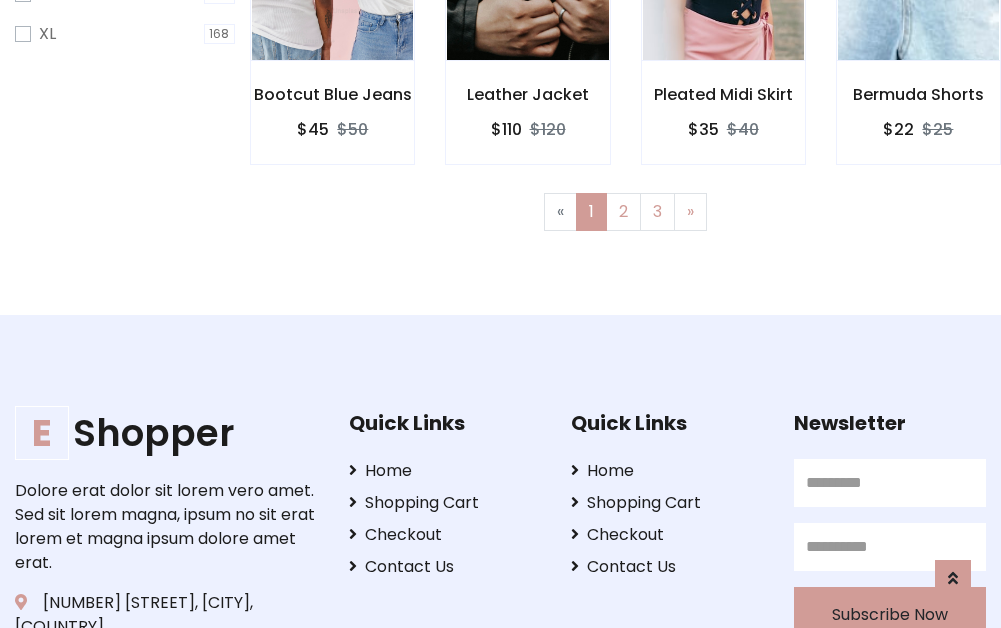 scroll, scrollTop: 1343, scrollLeft: 0, axis: vertical 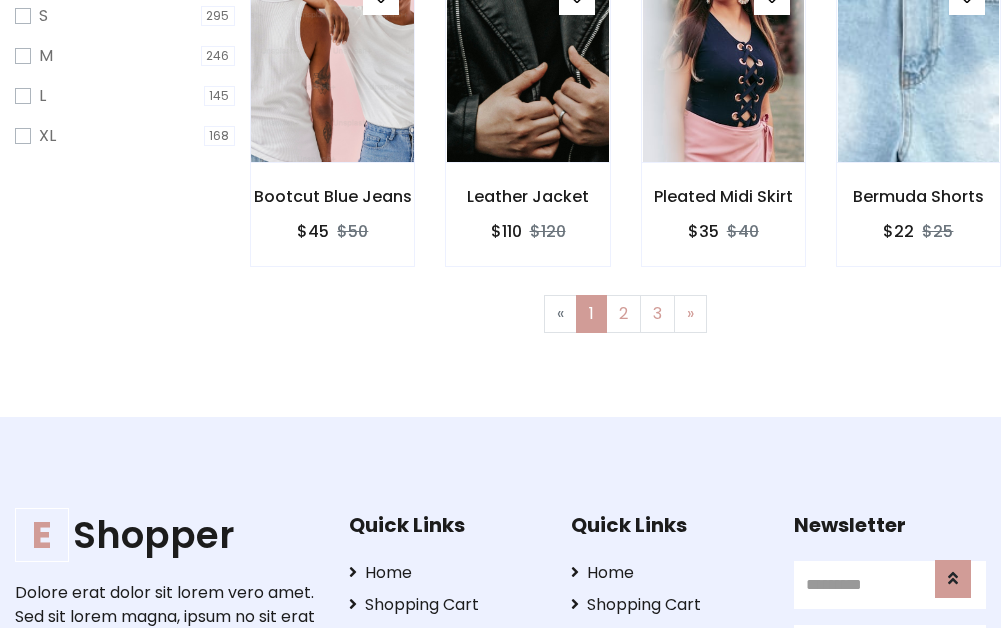 click at bounding box center (332, 63) 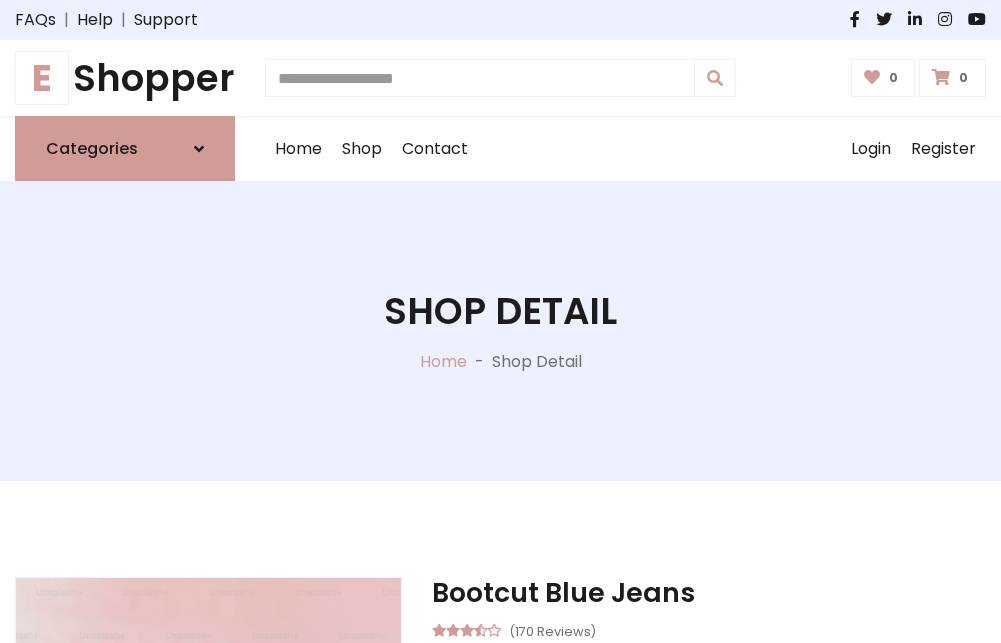 scroll, scrollTop: 1869, scrollLeft: 0, axis: vertical 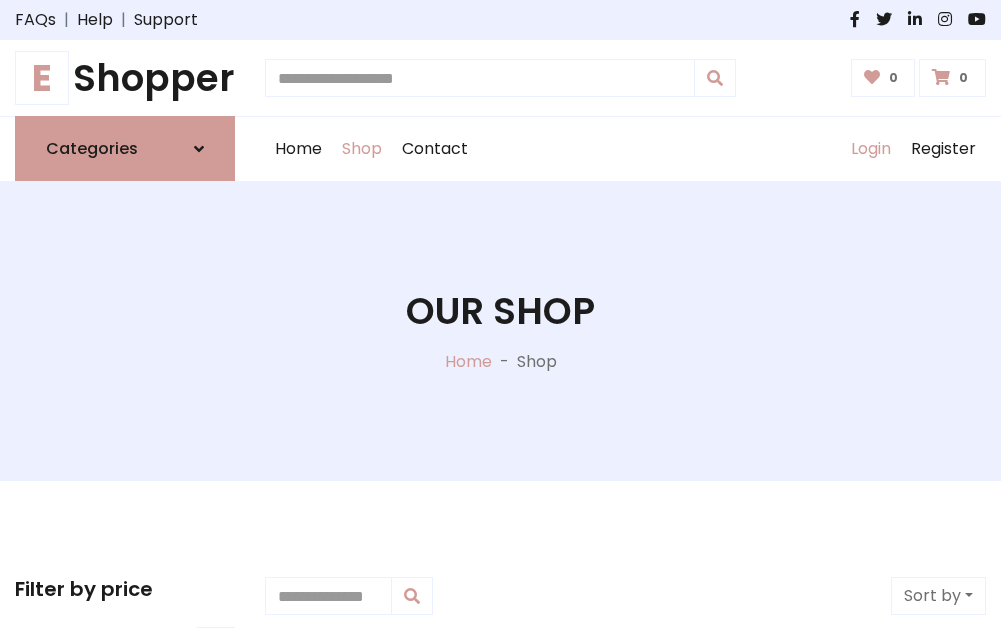 click on "Login" at bounding box center [871, 149] 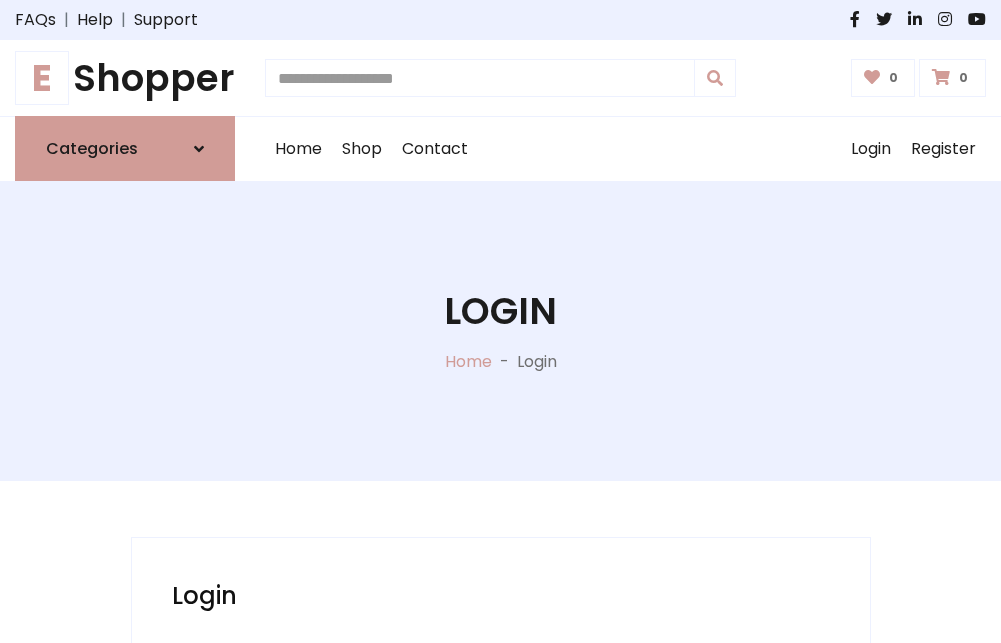 scroll, scrollTop: 0, scrollLeft: 0, axis: both 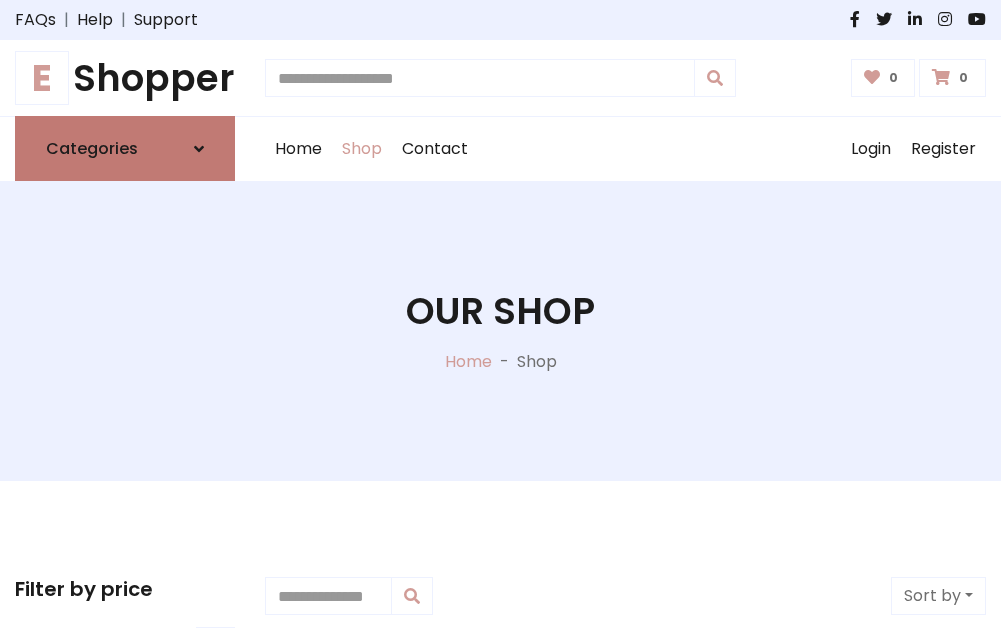 click at bounding box center [199, 149] 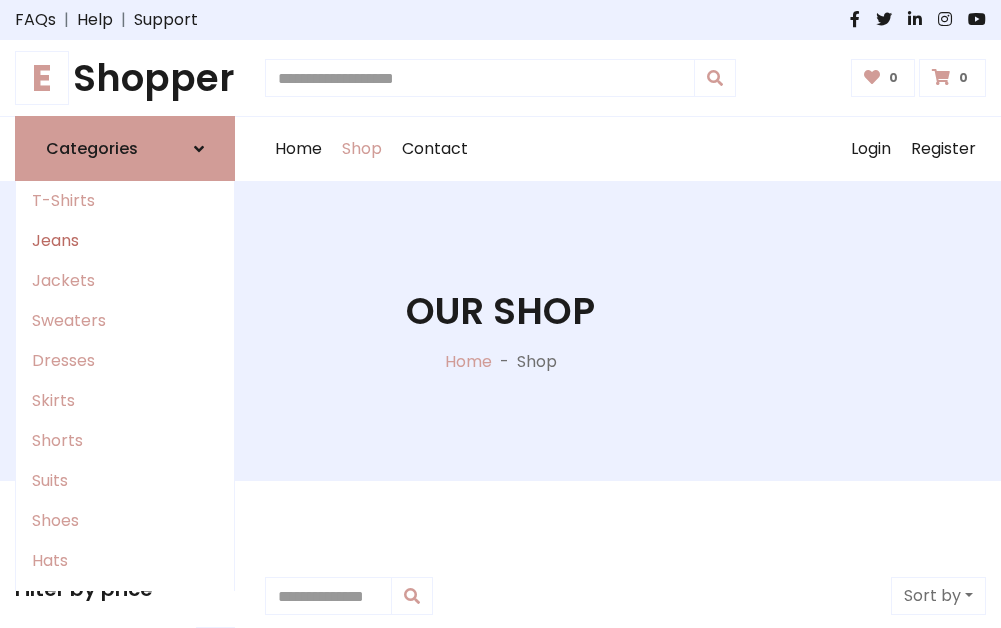 click on "Jeans" at bounding box center [125, 241] 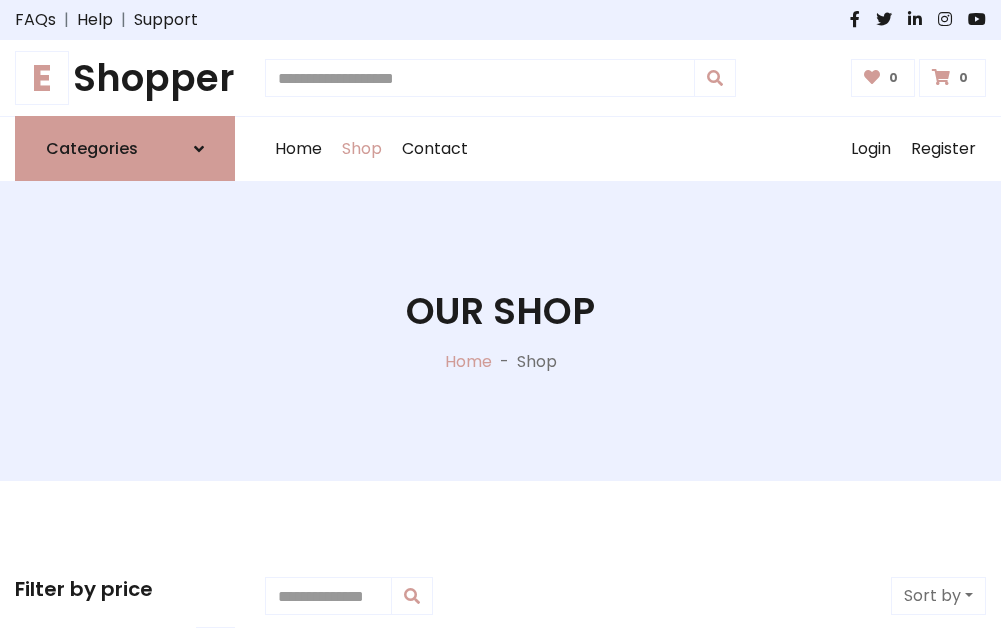 scroll, scrollTop: 0, scrollLeft: 0, axis: both 